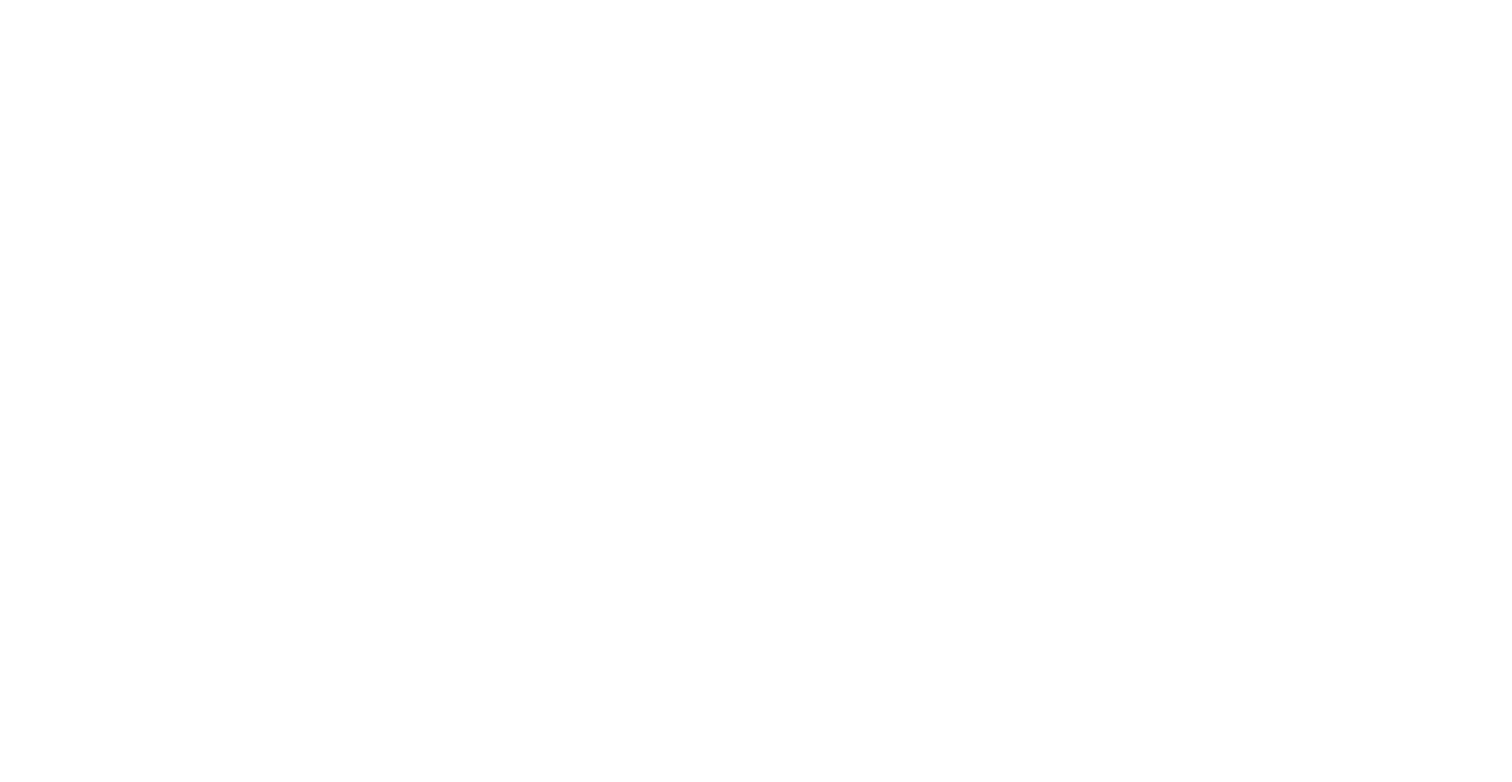 scroll, scrollTop: 0, scrollLeft: 0, axis: both 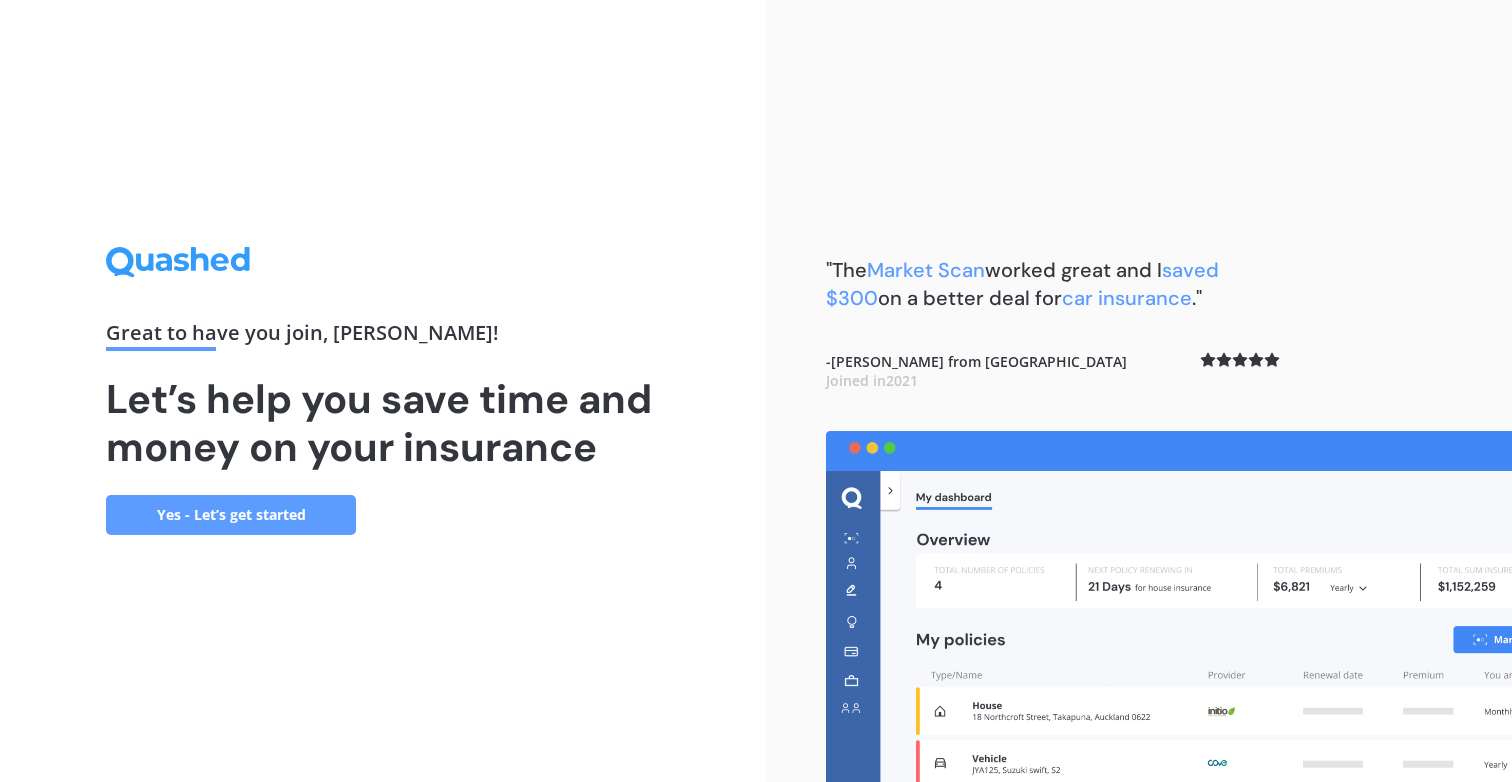 click on "Yes - Let’s get started" at bounding box center (231, 515) 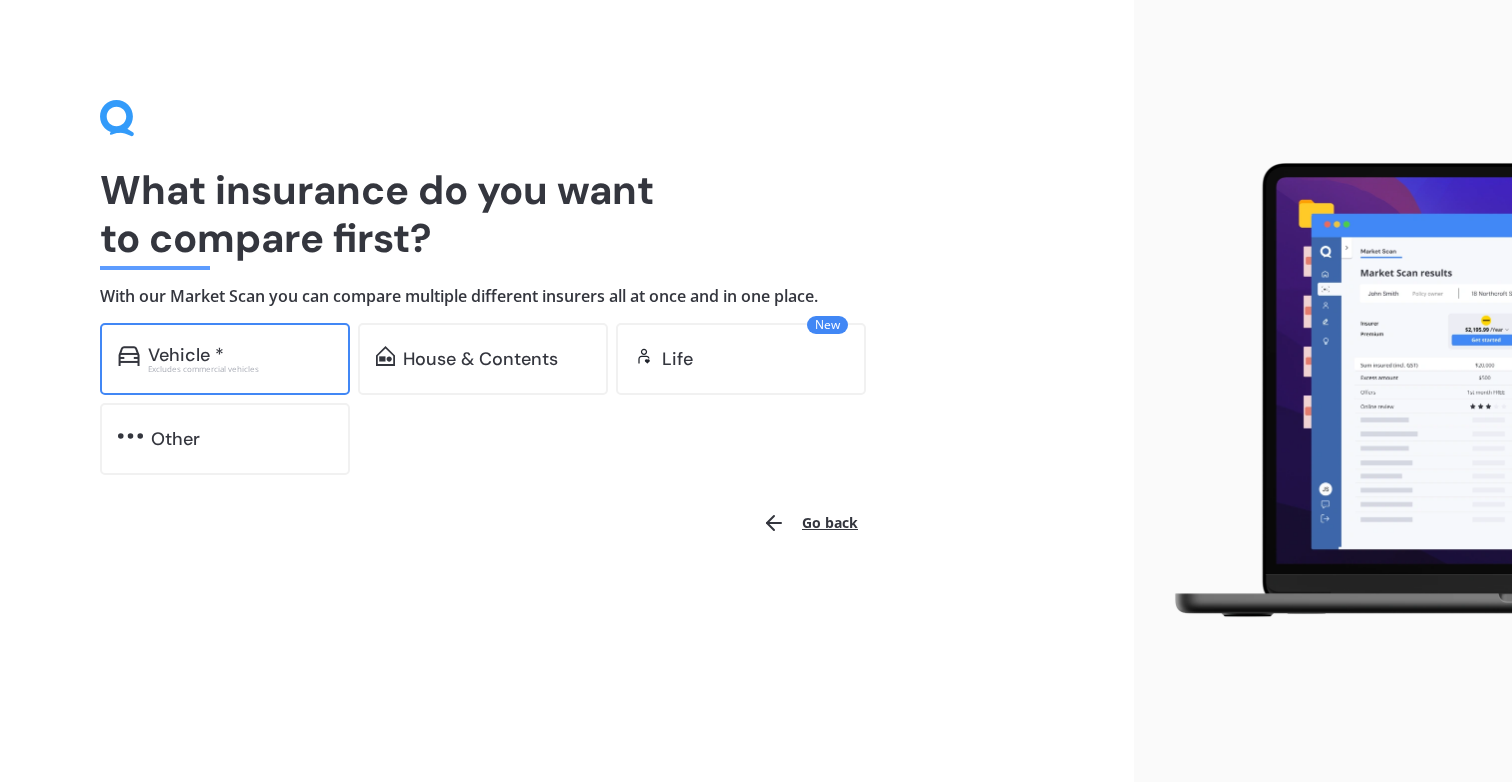 click on "Vehicle *" at bounding box center [186, 355] 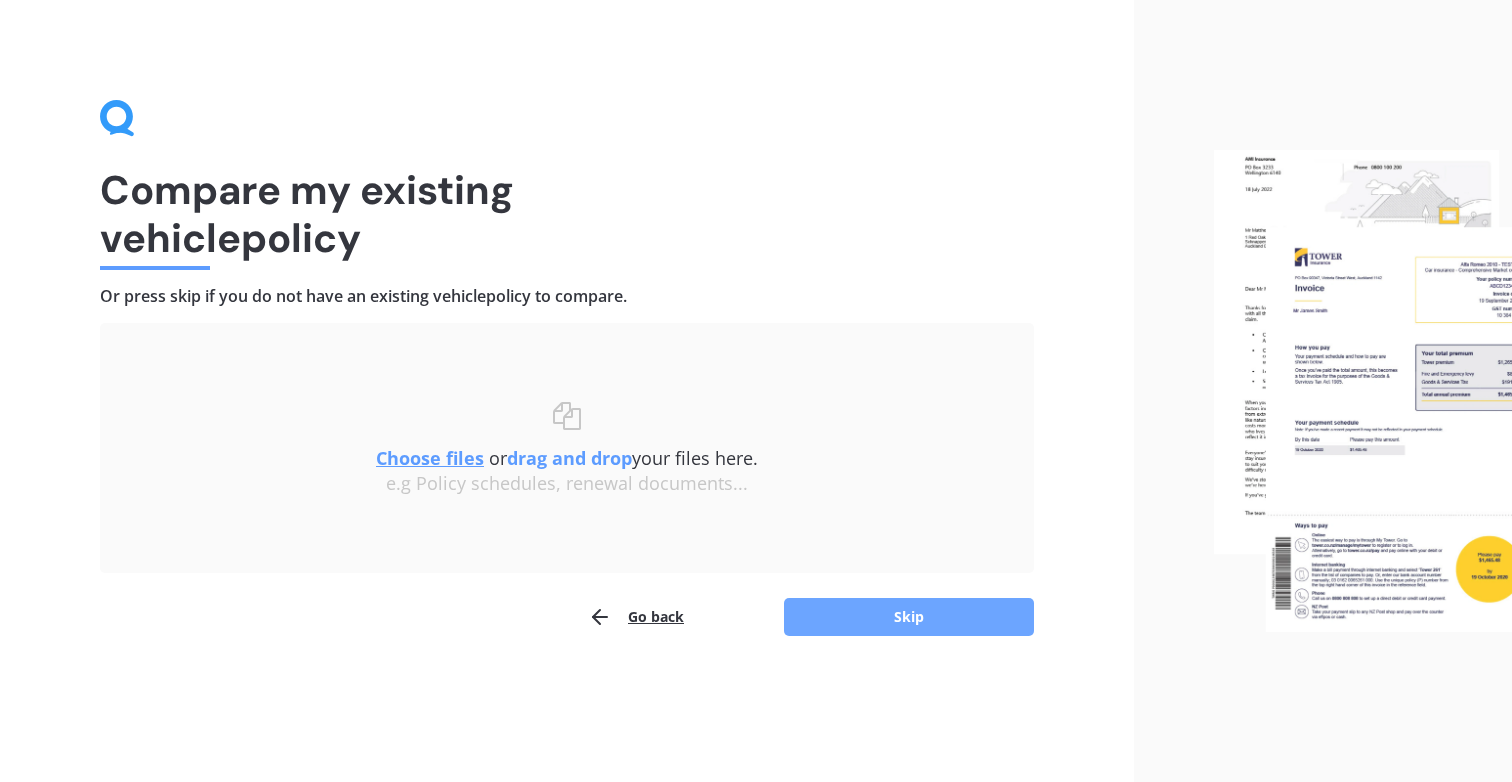 click on "Skip" at bounding box center (909, 617) 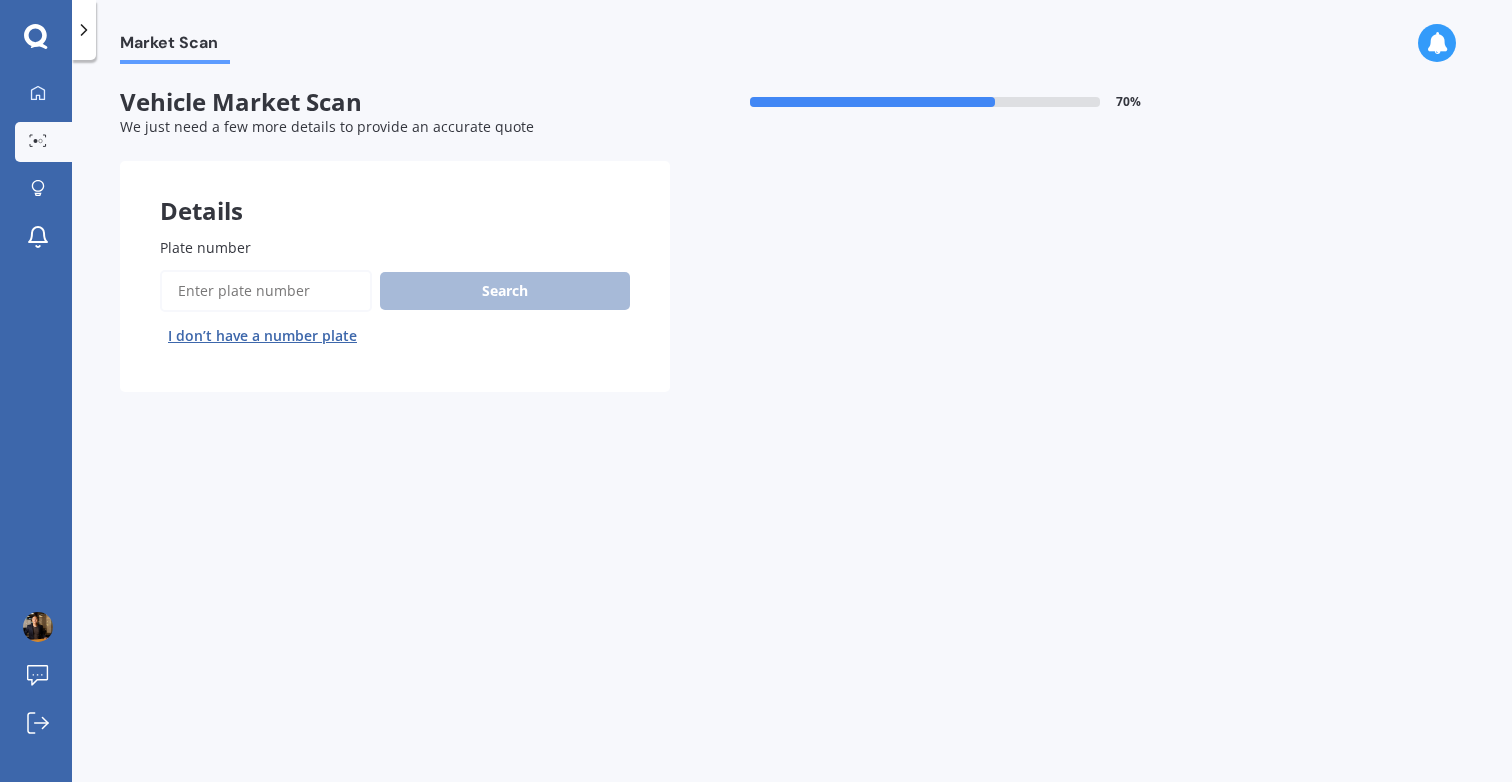click on "Plate number" at bounding box center (266, 291) 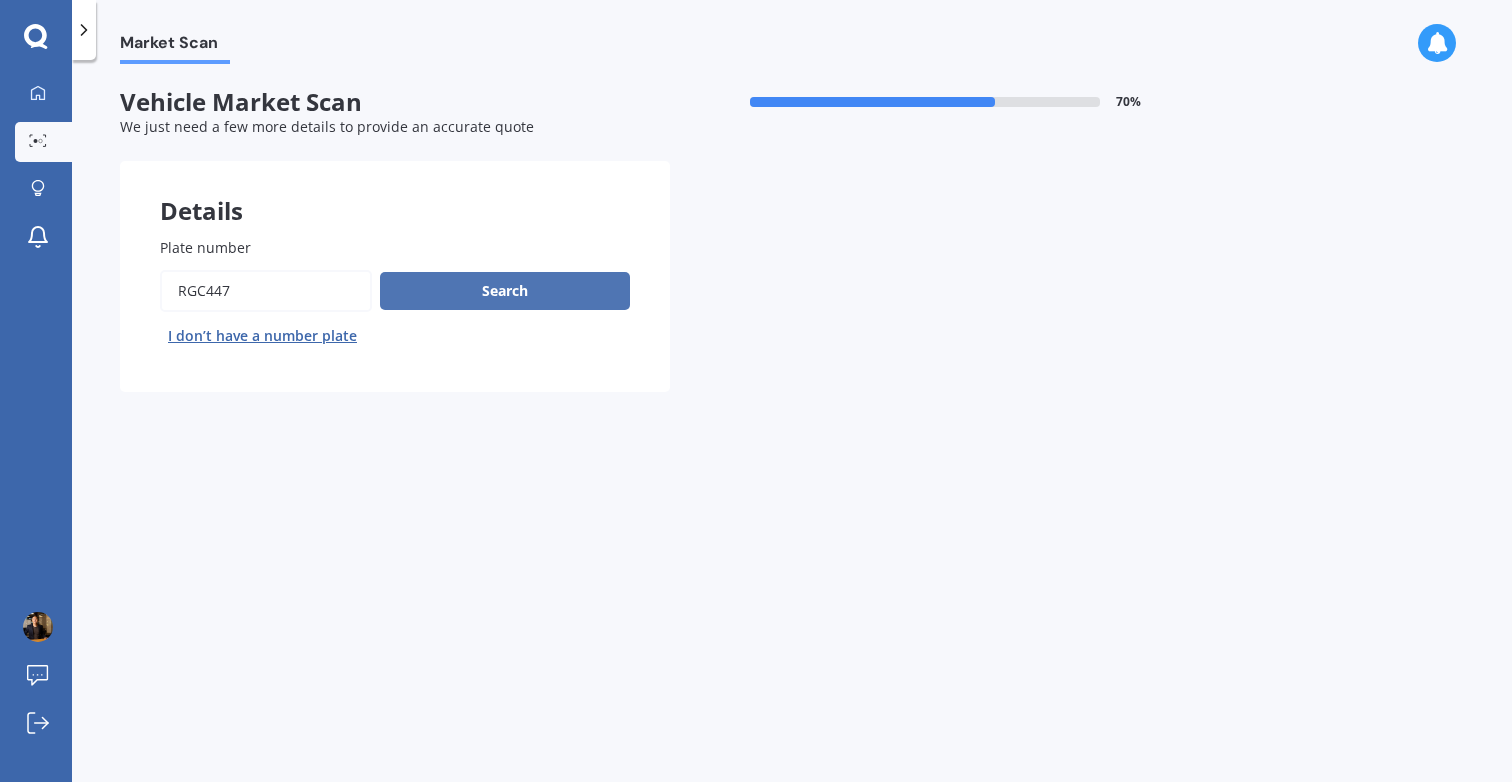type on "RGC447" 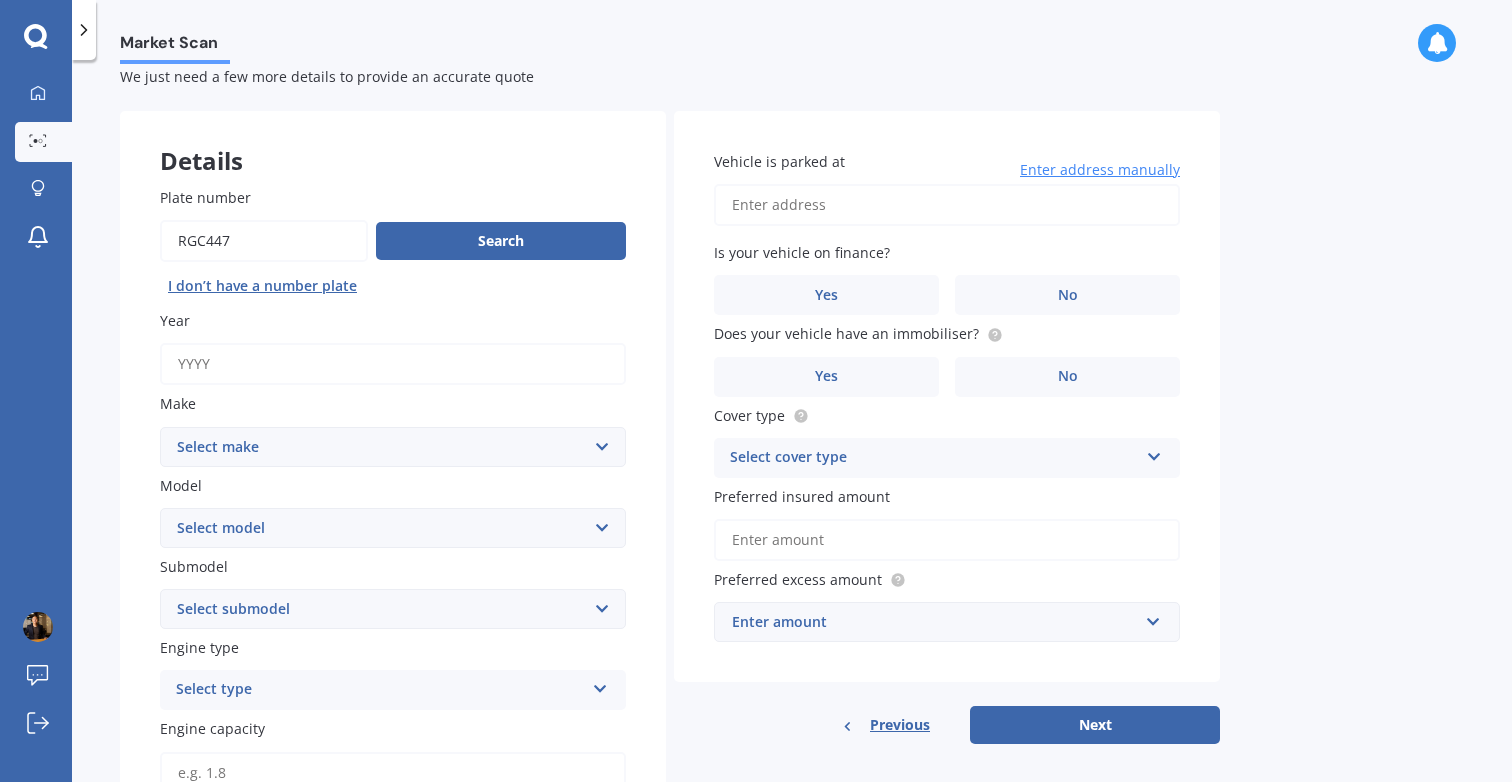 scroll, scrollTop: 54, scrollLeft: 0, axis: vertical 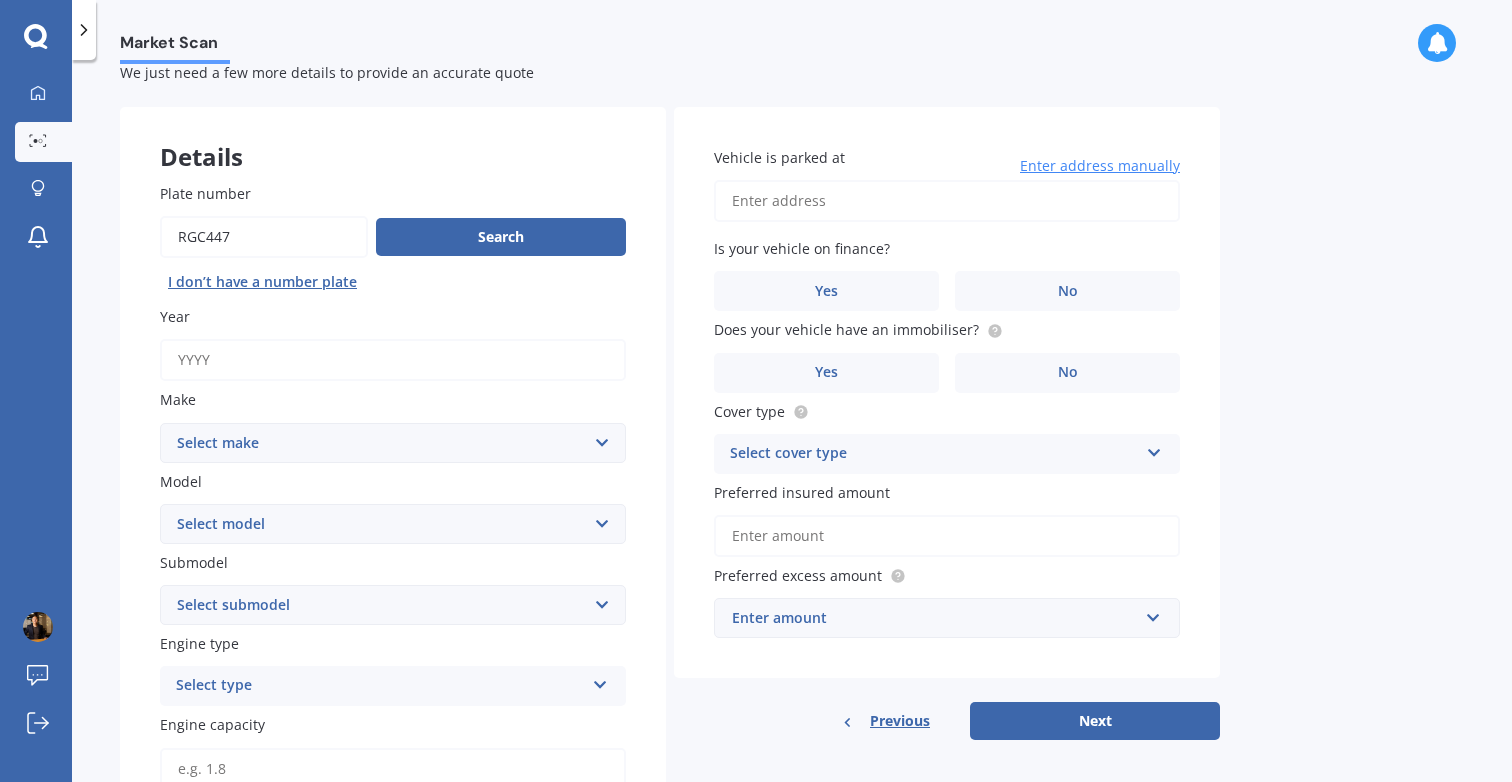 click on "Search I don’t have a number plate" at bounding box center (393, 257) 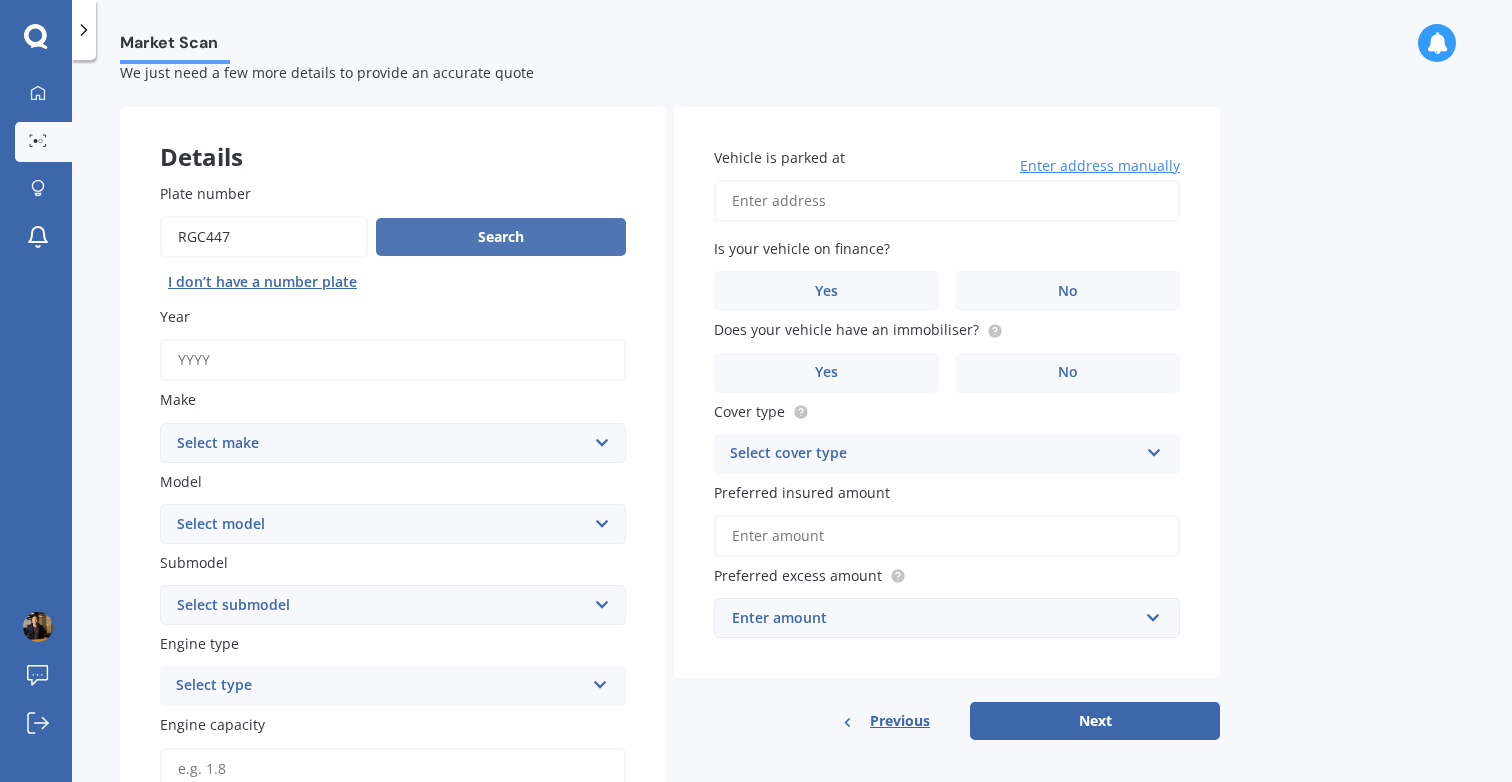 click on "Search" at bounding box center (501, 237) 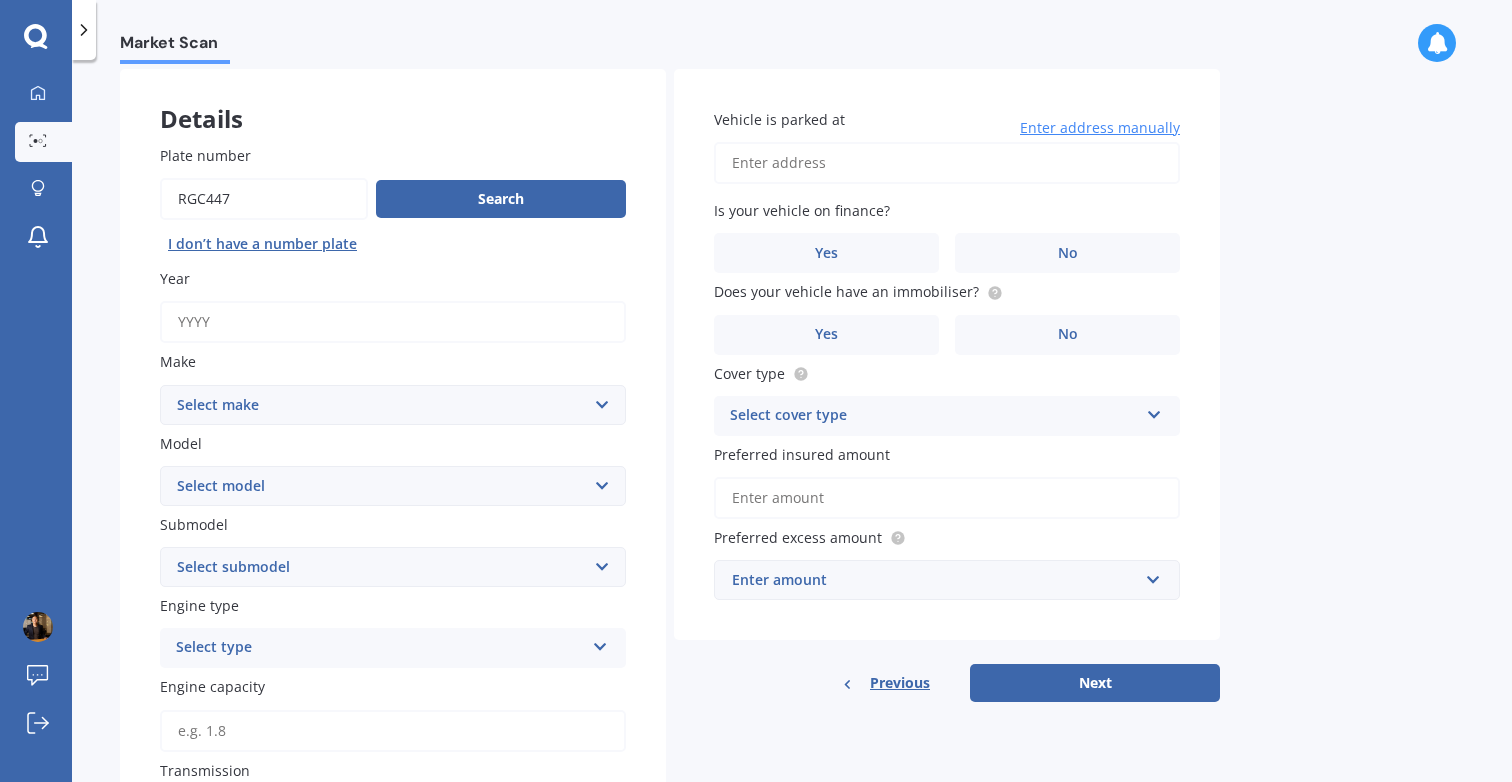 scroll, scrollTop: 199, scrollLeft: 0, axis: vertical 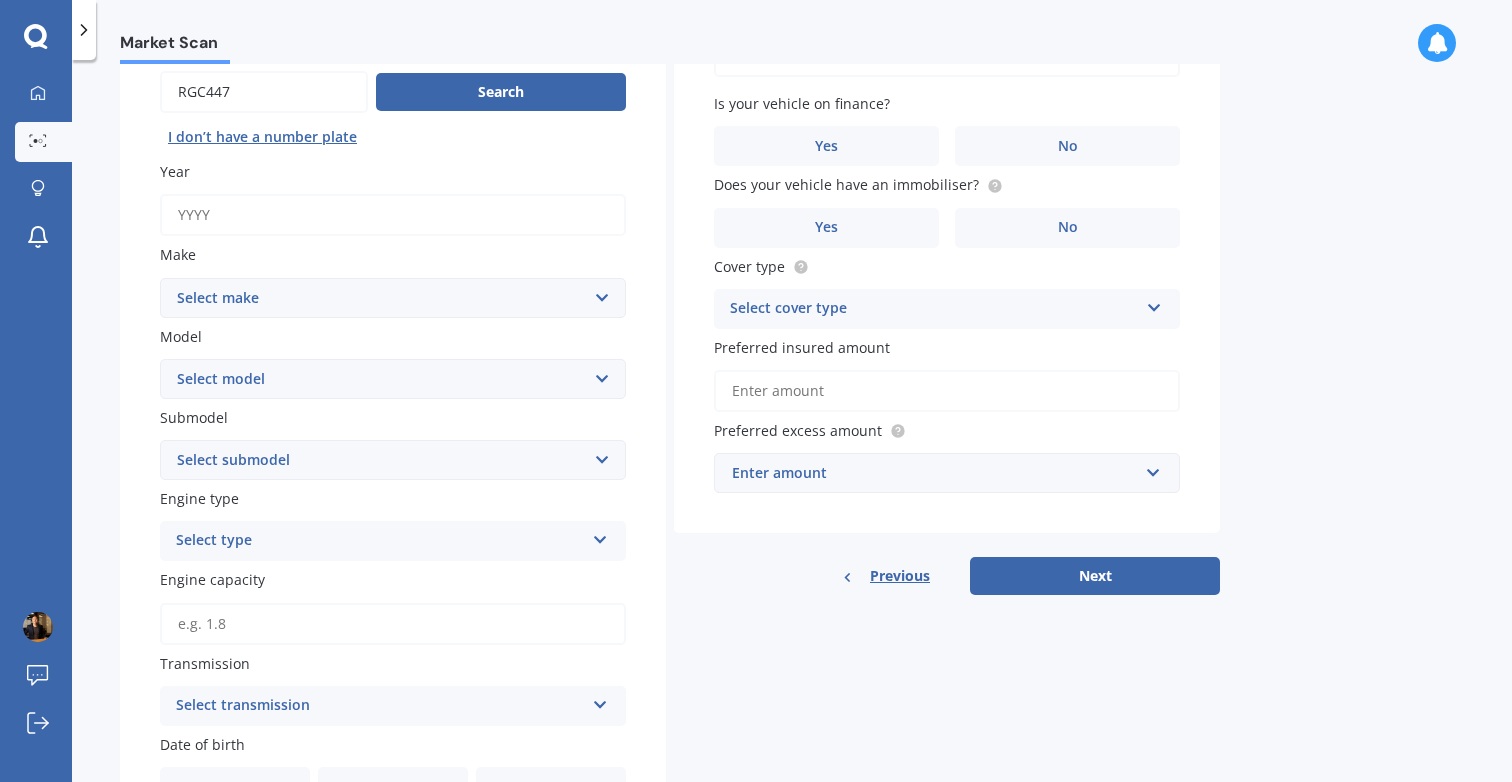 click on "Year" at bounding box center (393, 215) 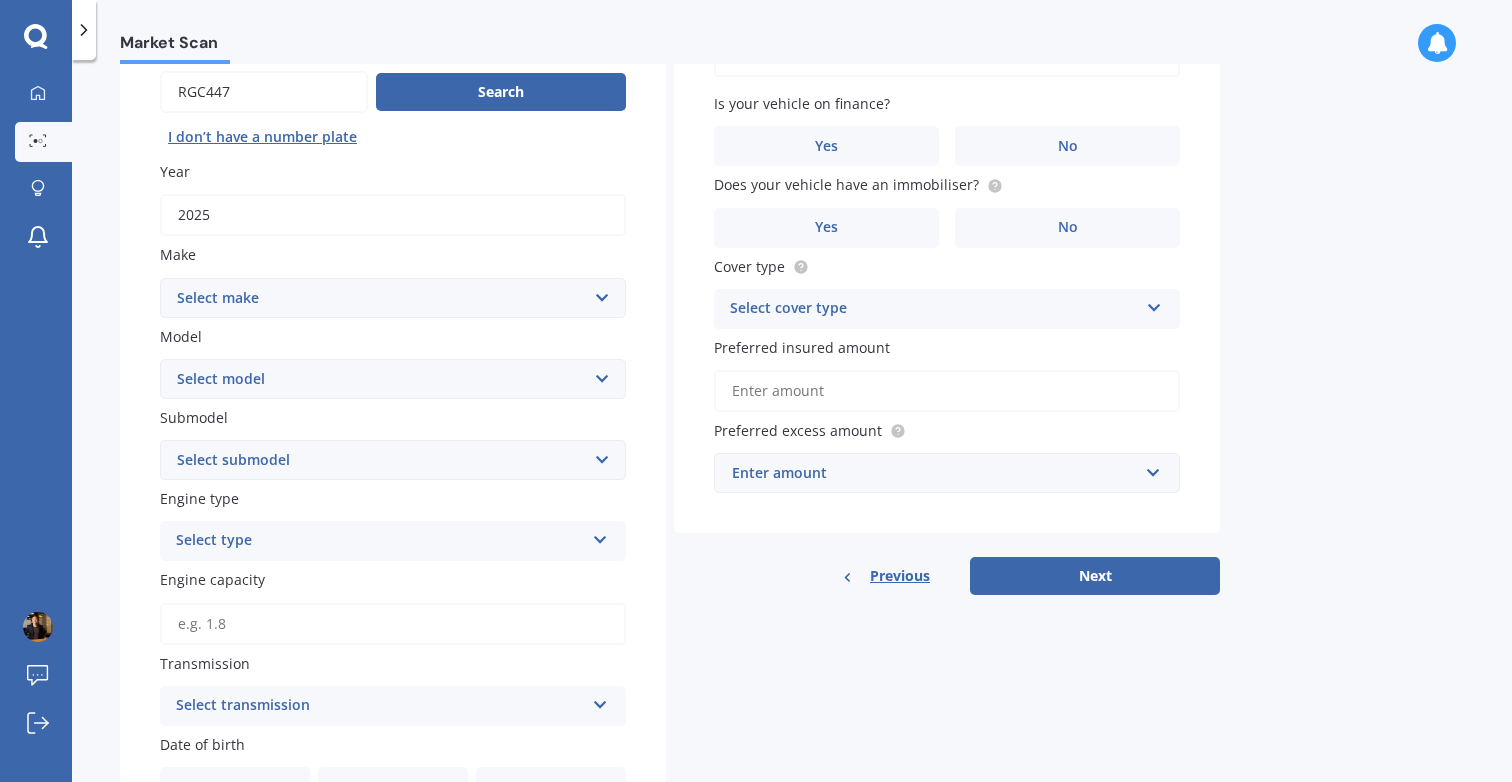 type on "2025" 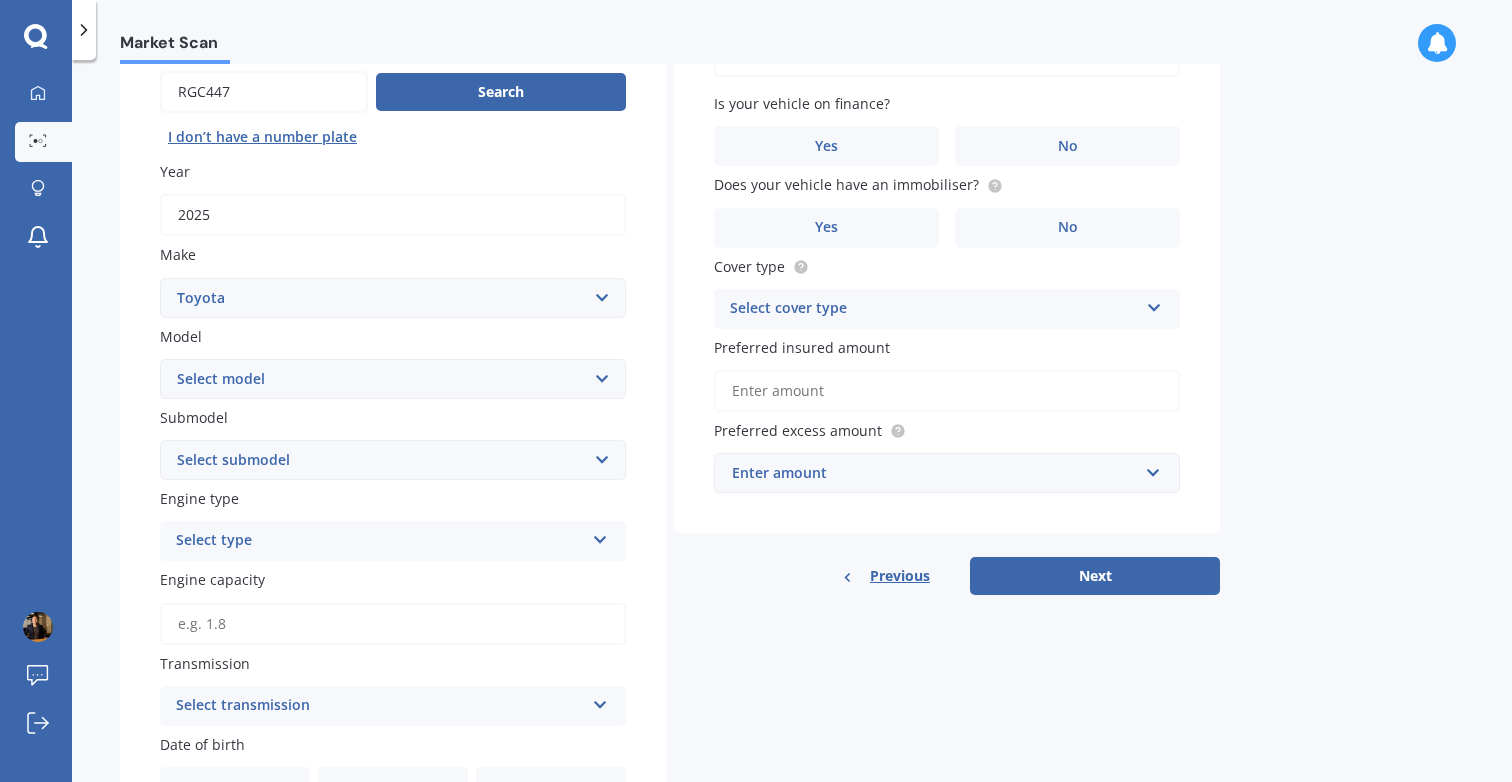 click on "Toyota" at bounding box center (0, 0) 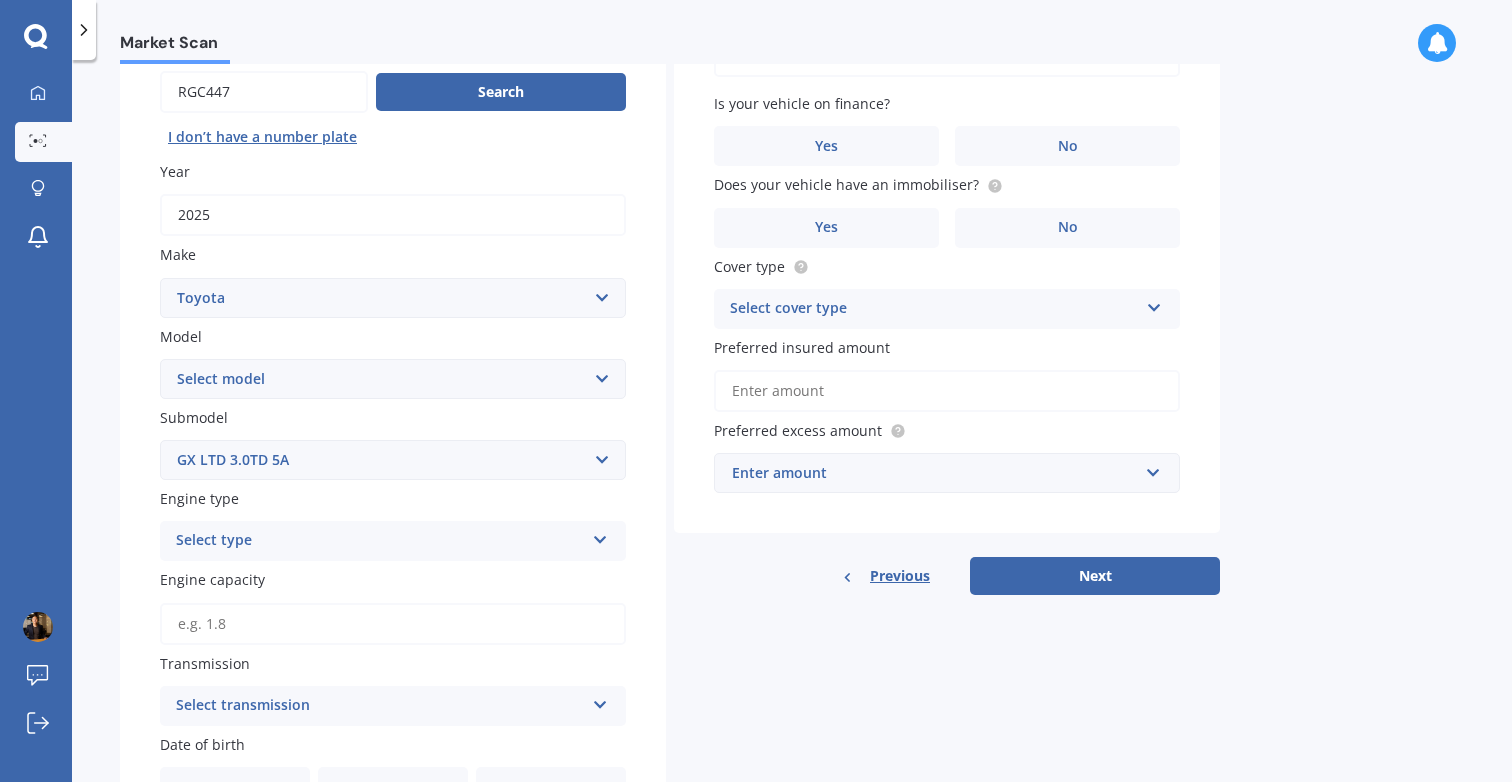 click on "GX LTD 3.0TD 5A" at bounding box center [0, 0] 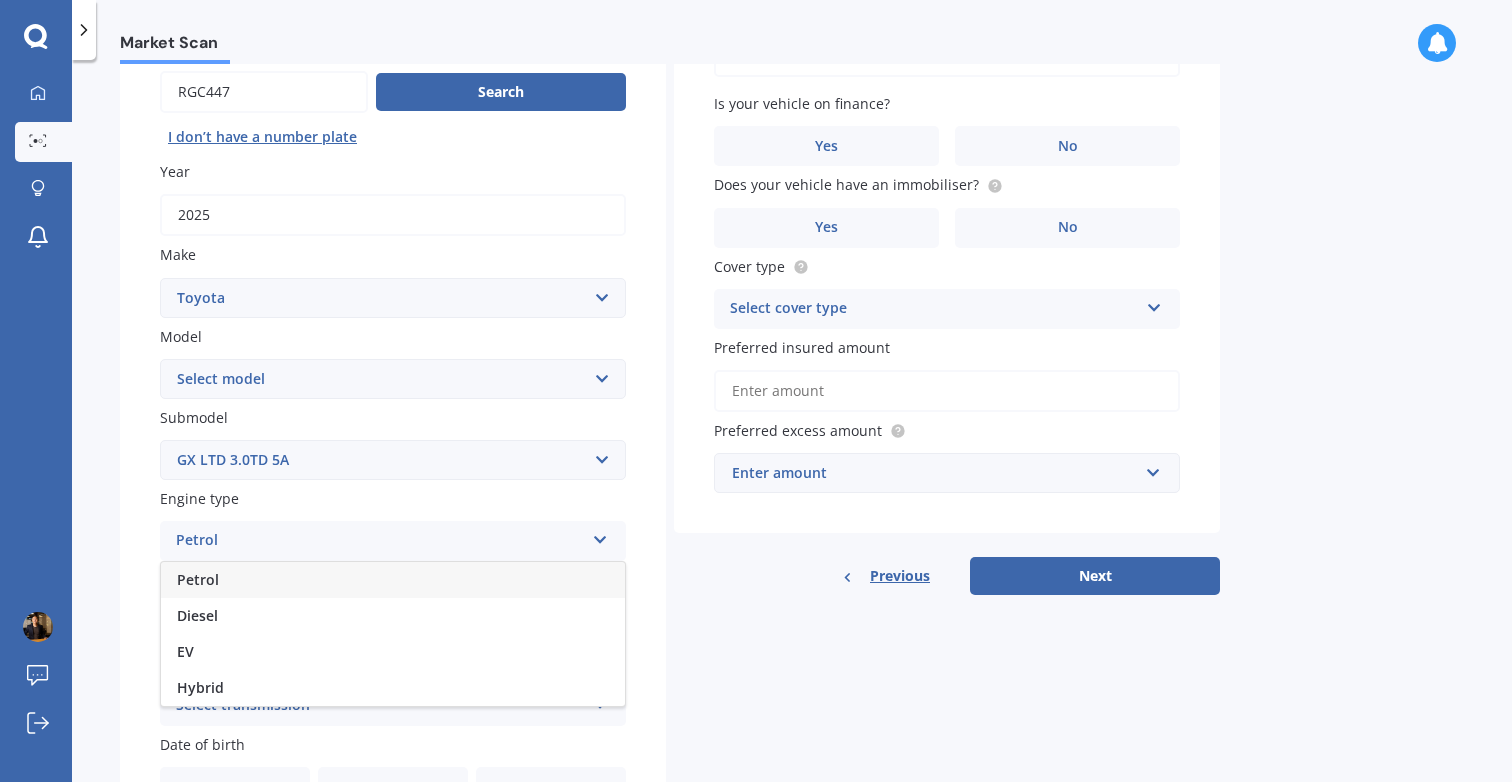 click on "Petrol" at bounding box center (393, 580) 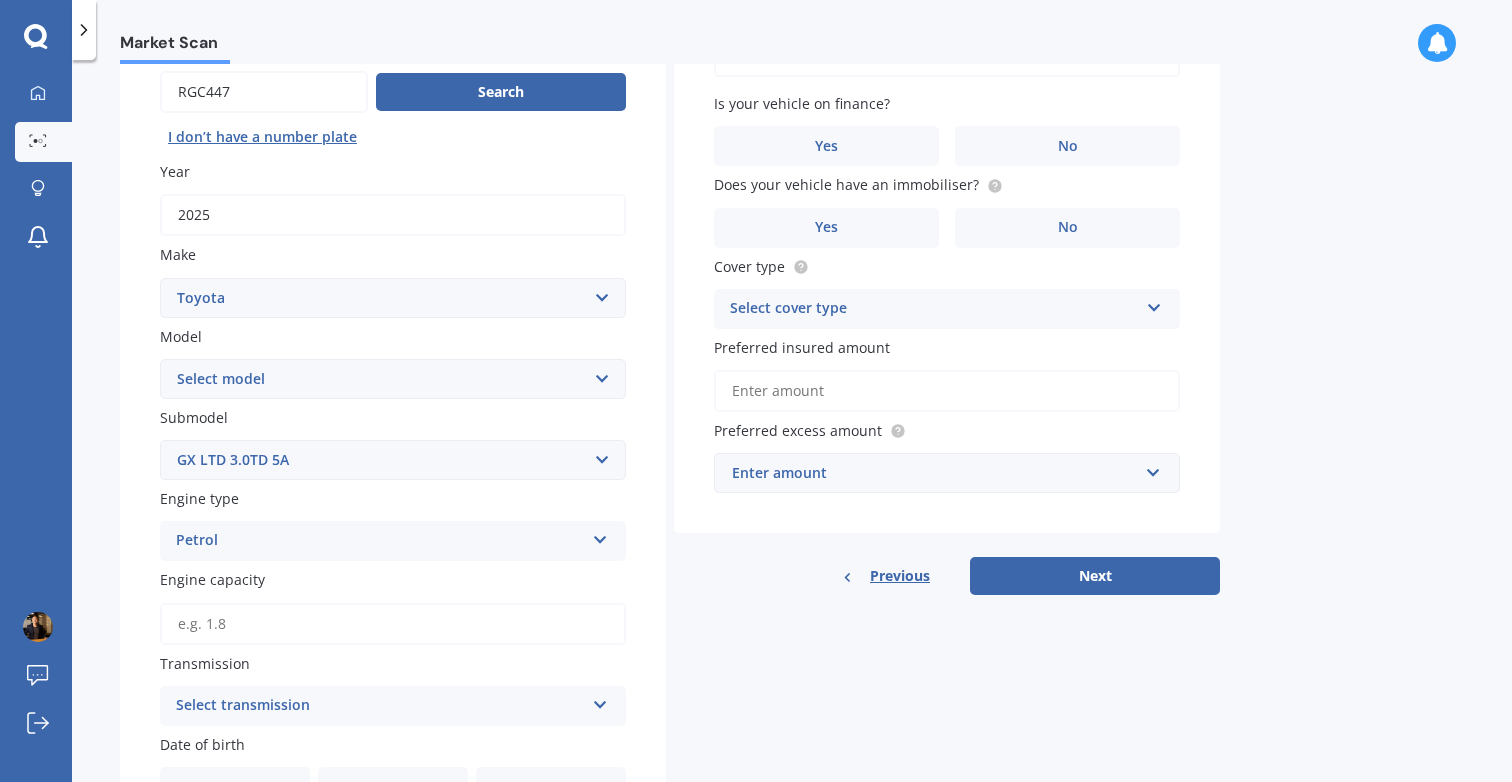 click on "Petrol" at bounding box center (380, 541) 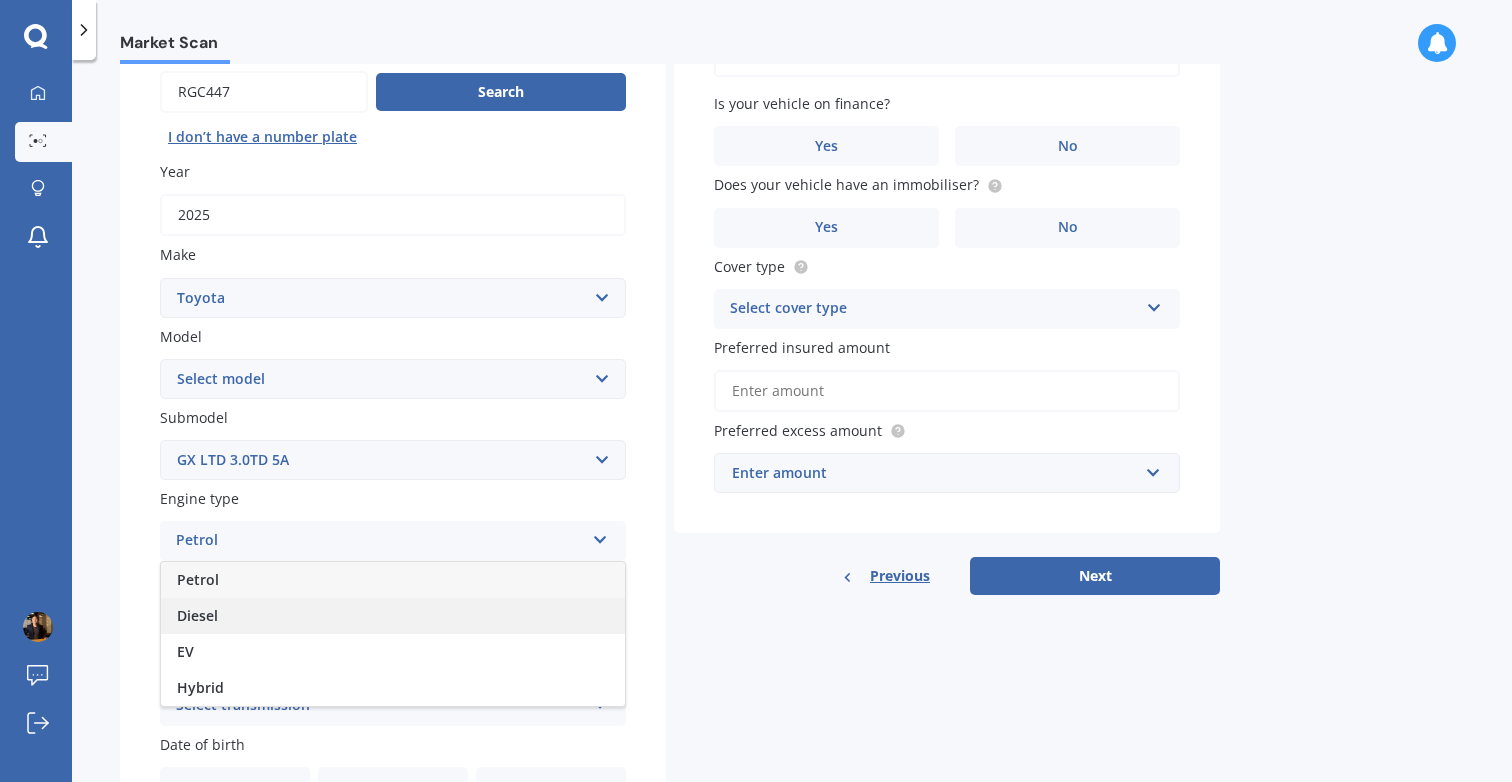 click on "Diesel" at bounding box center (393, 616) 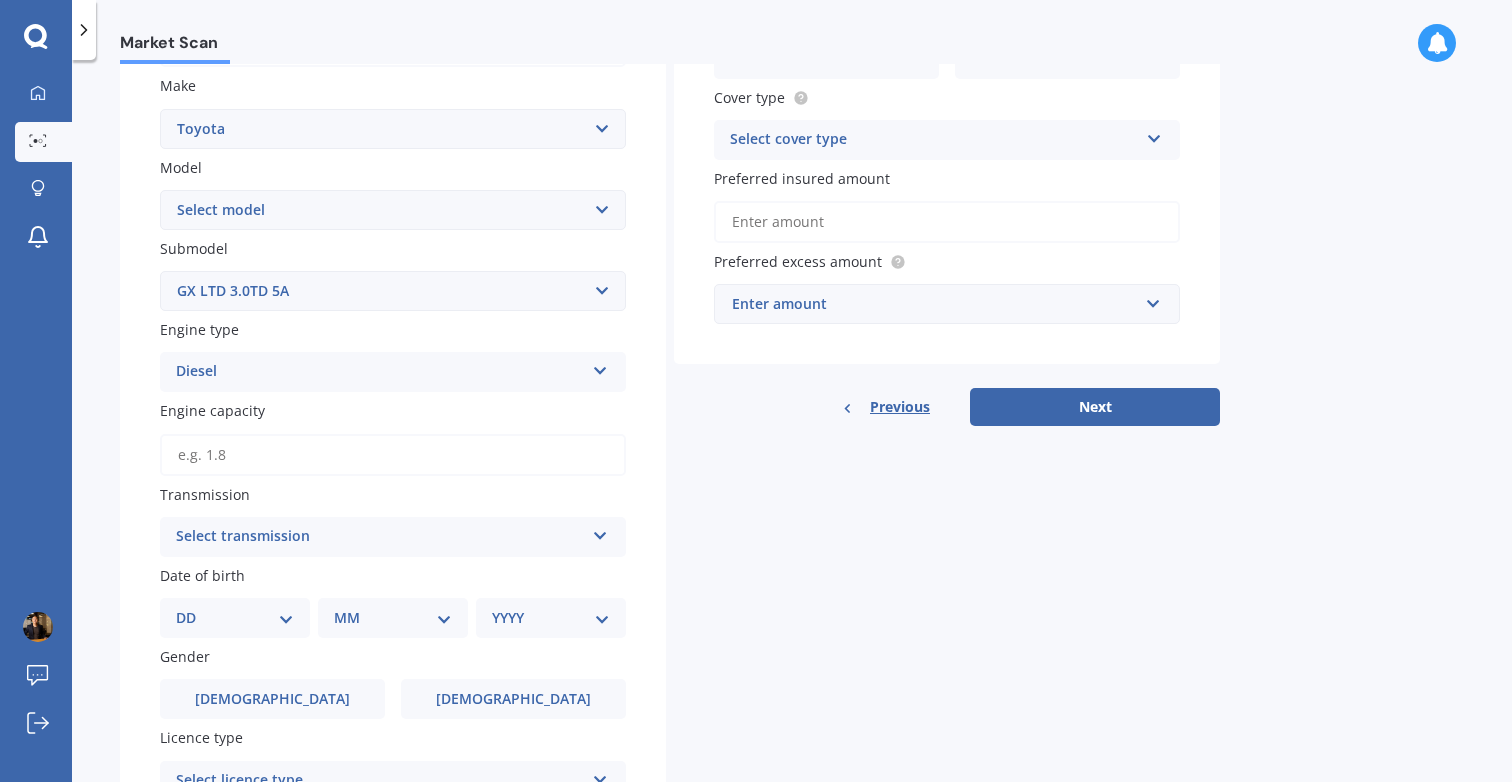 scroll, scrollTop: 468, scrollLeft: 0, axis: vertical 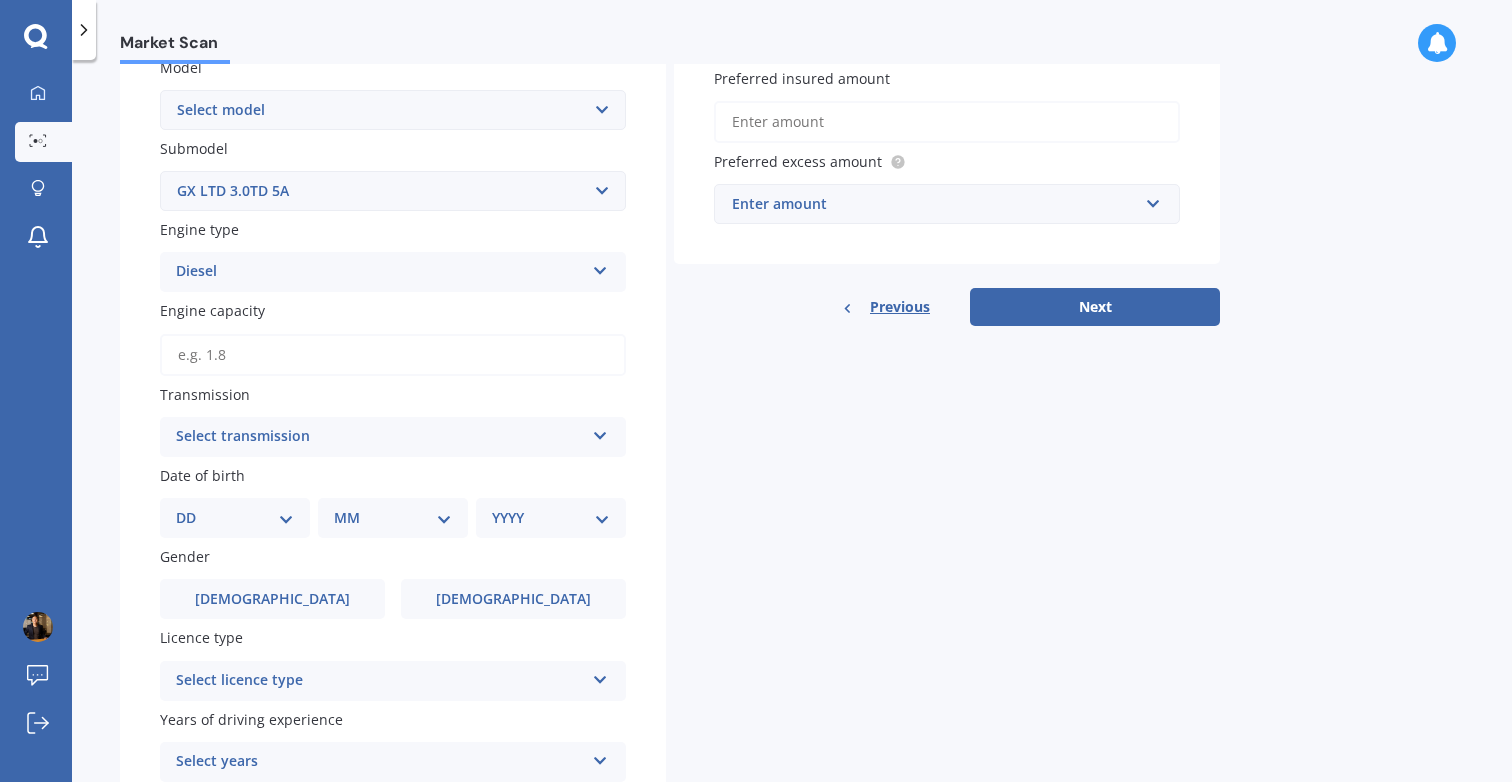 click on "Engine capacity" at bounding box center [393, 355] 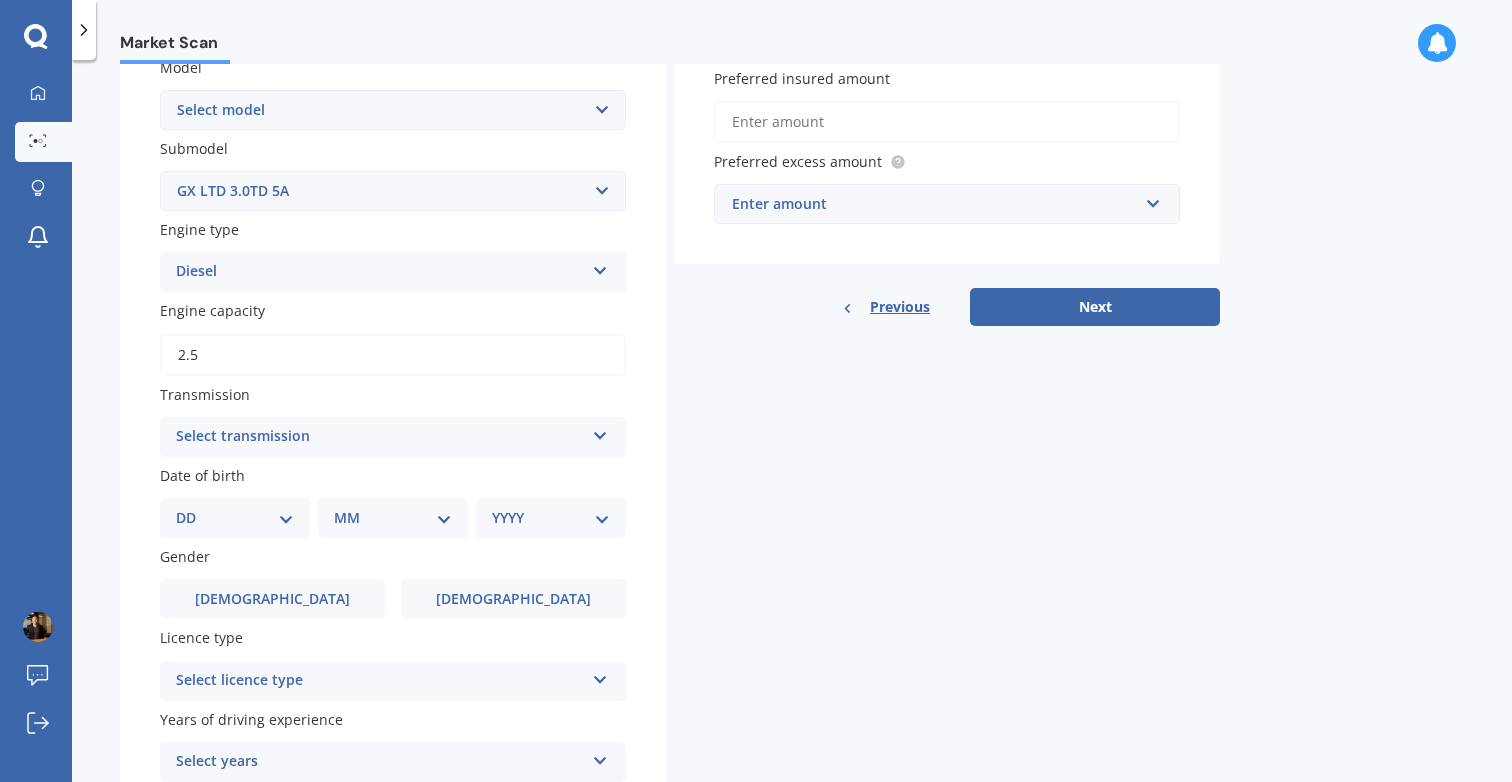 scroll, scrollTop: 645, scrollLeft: 0, axis: vertical 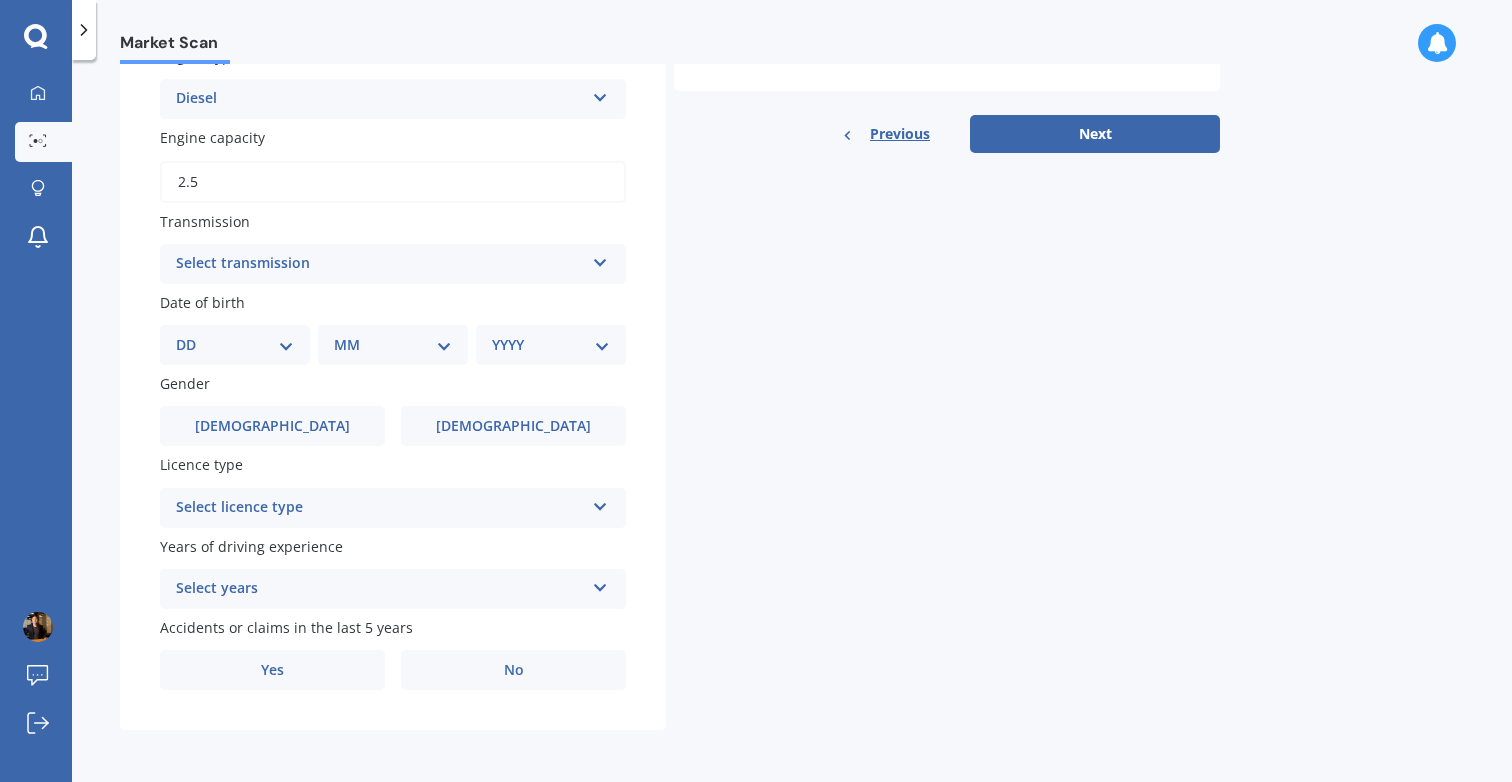 type on "2.5" 